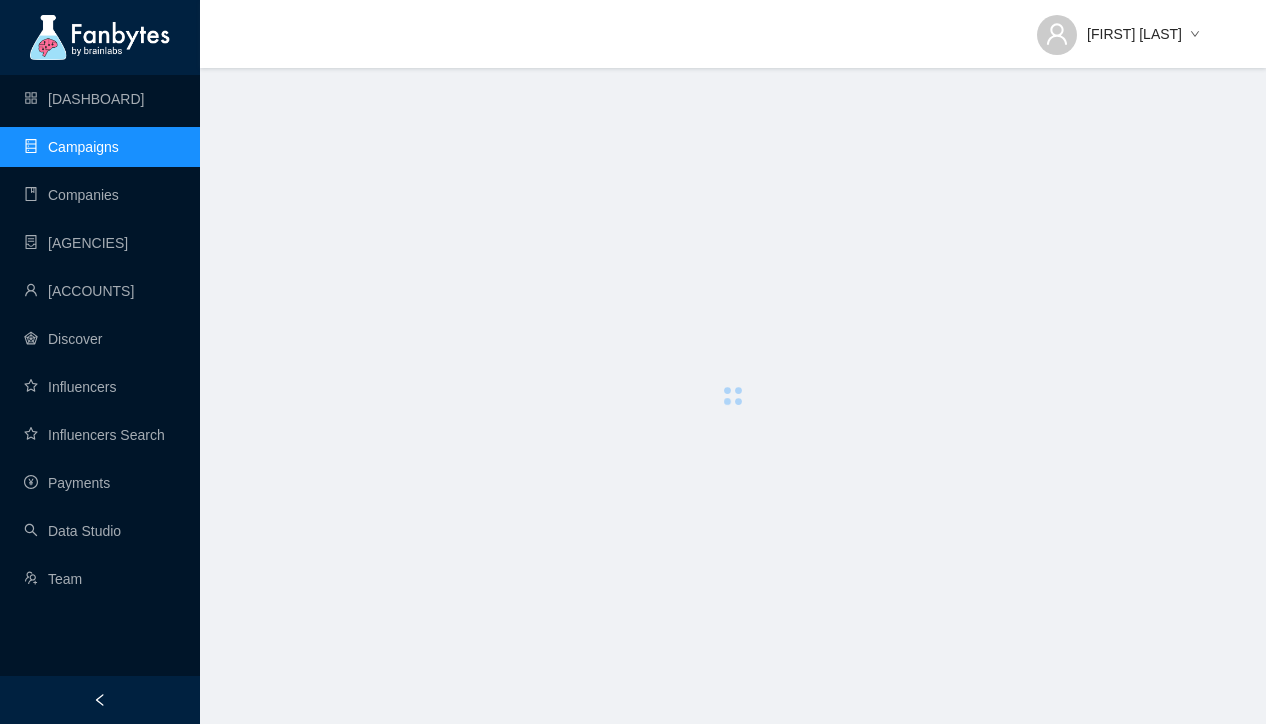 scroll, scrollTop: 0, scrollLeft: 0, axis: both 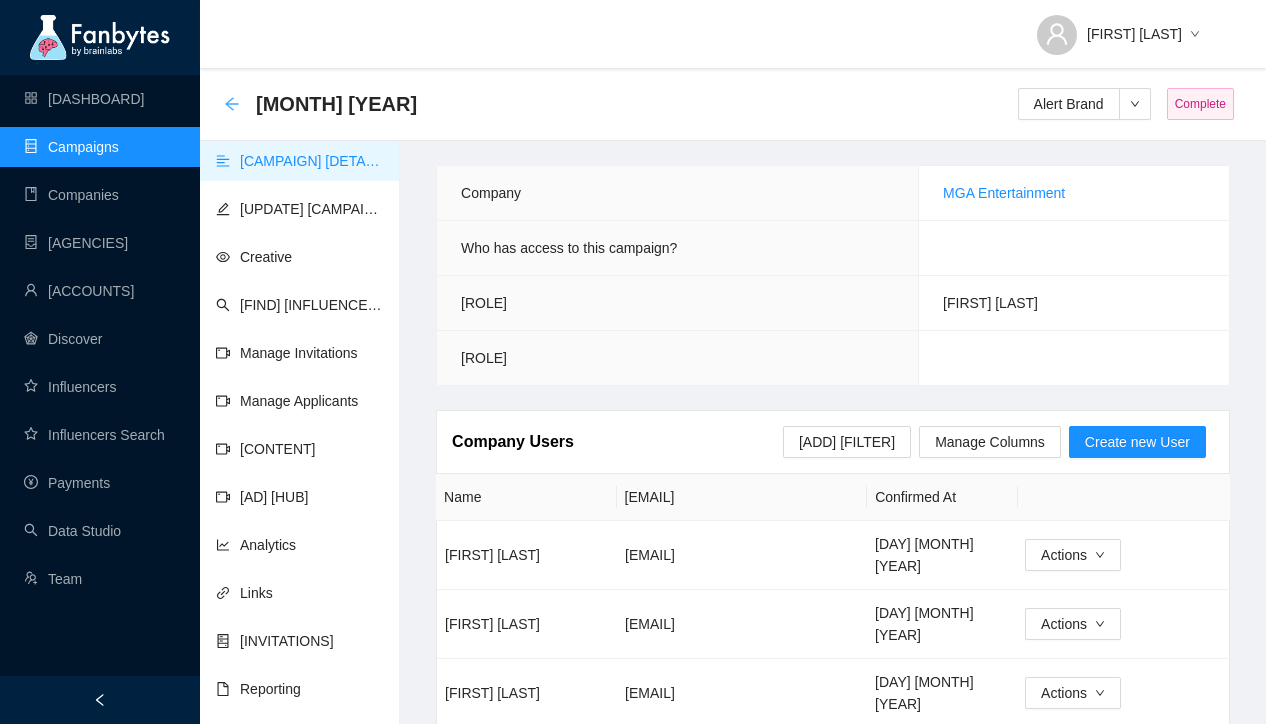 click at bounding box center [232, 104] 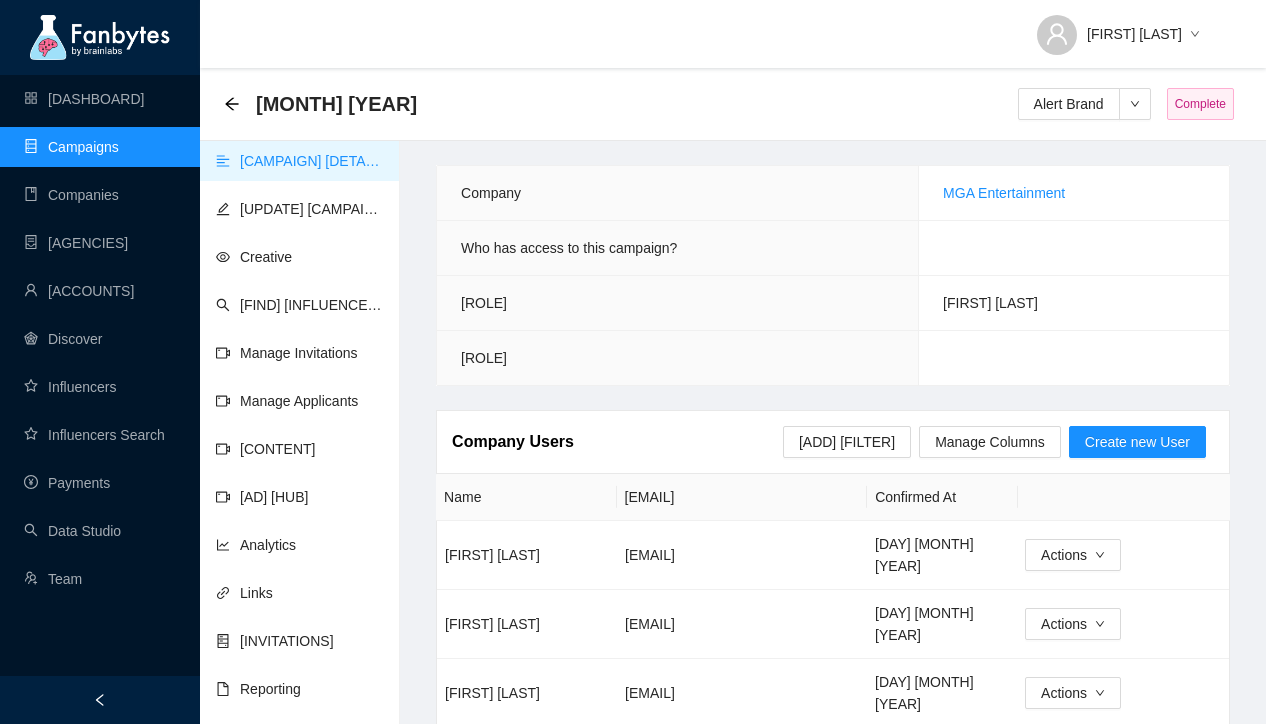 click on "Campaigns" at bounding box center [71, 147] 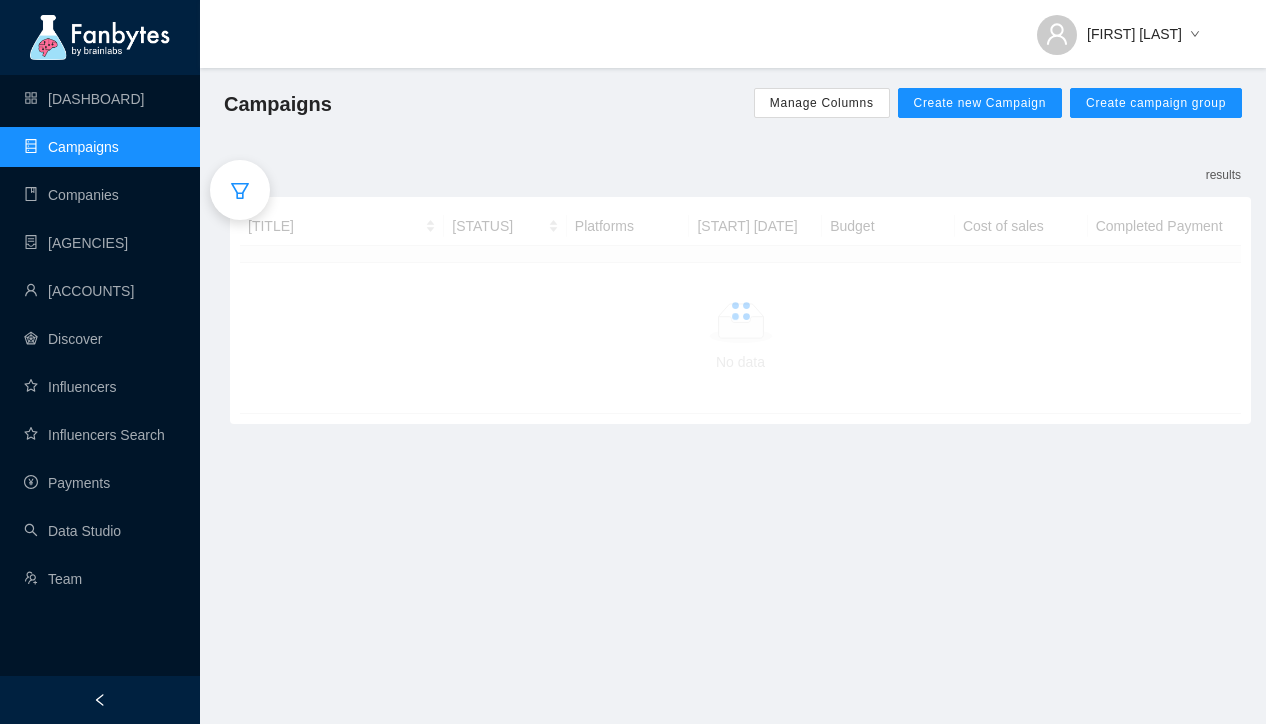 click at bounding box center (240, 191) 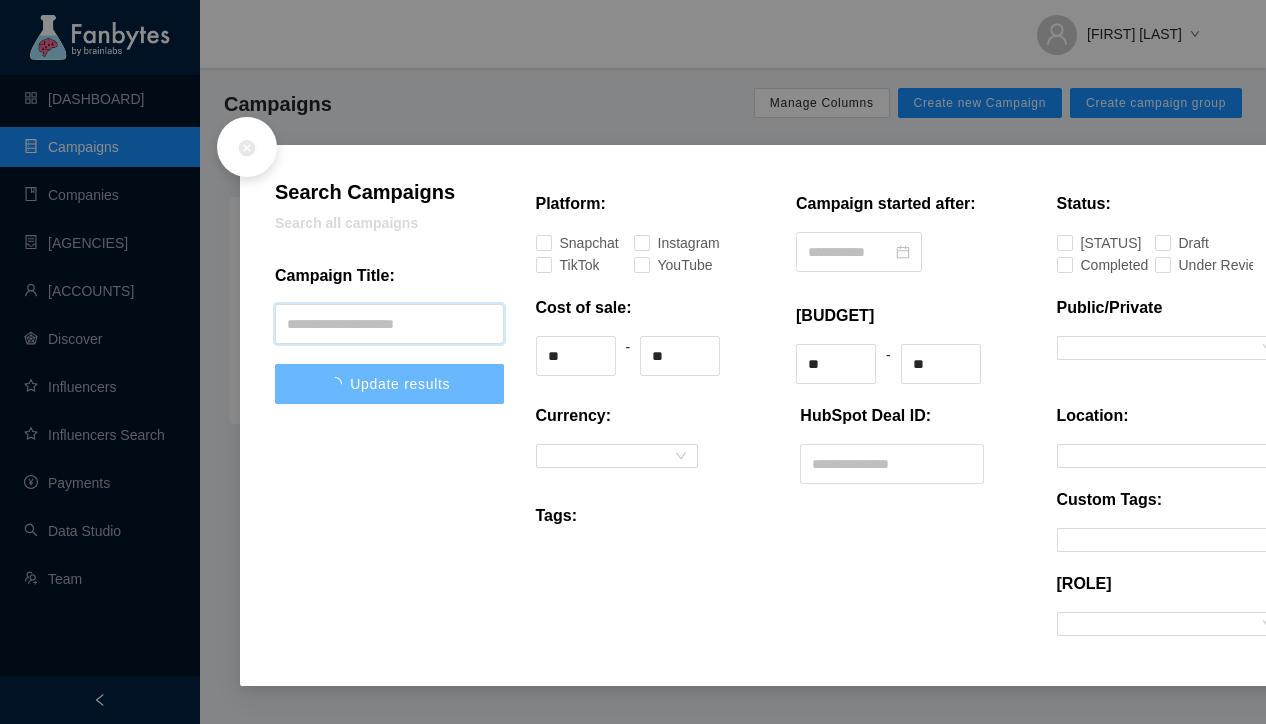 click at bounding box center (389, 324) 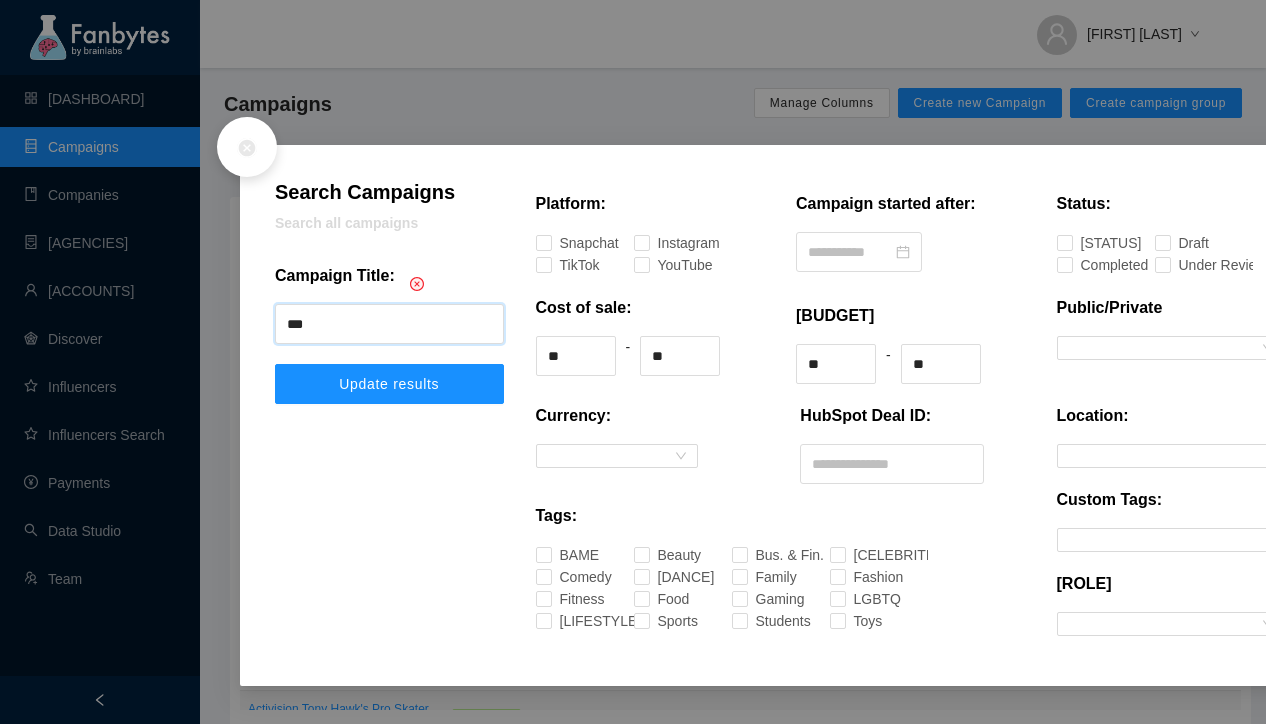 type on "***" 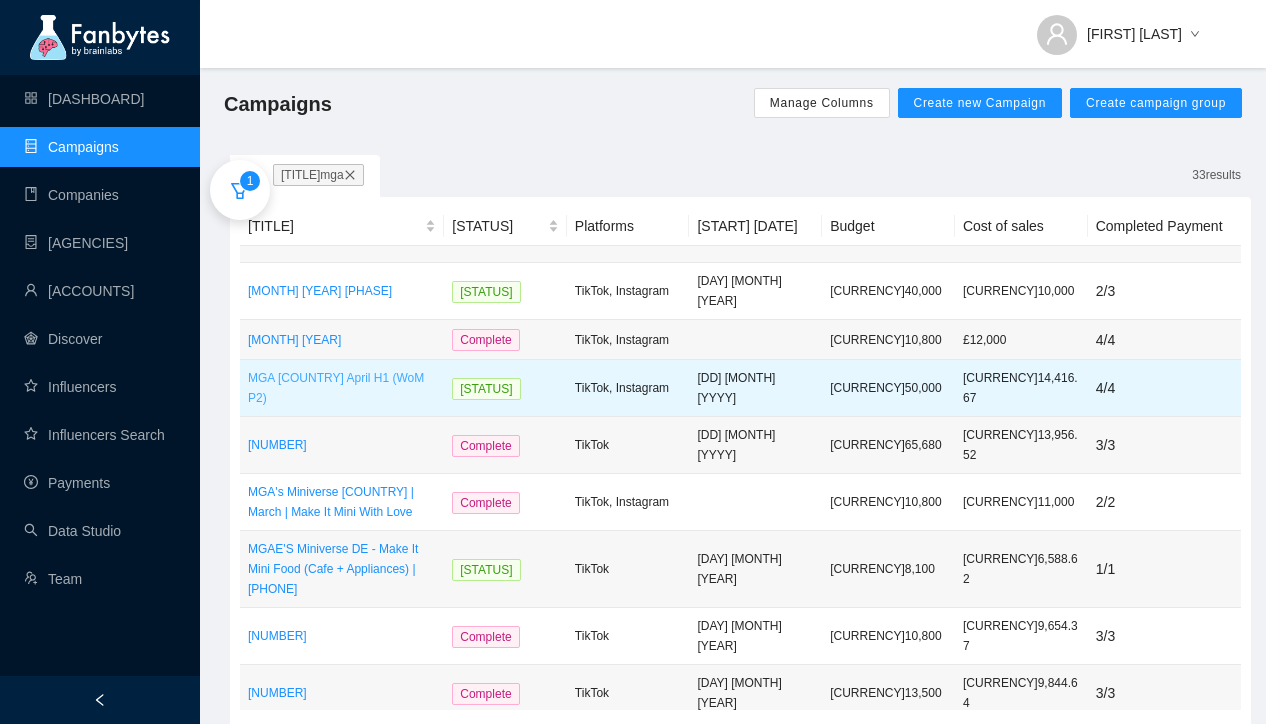 click on "MGA UK April H1 (WoM P2)" at bounding box center (342, 388) 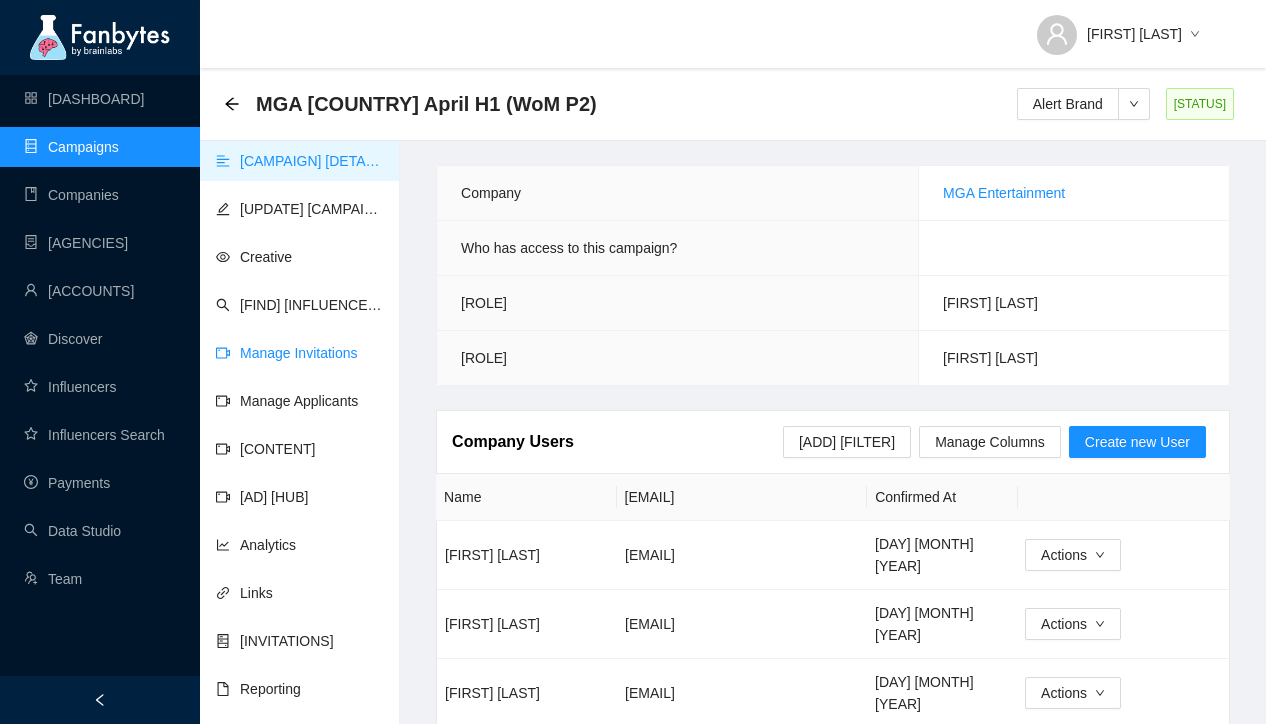 click on "Manage Invitations" at bounding box center (287, 353) 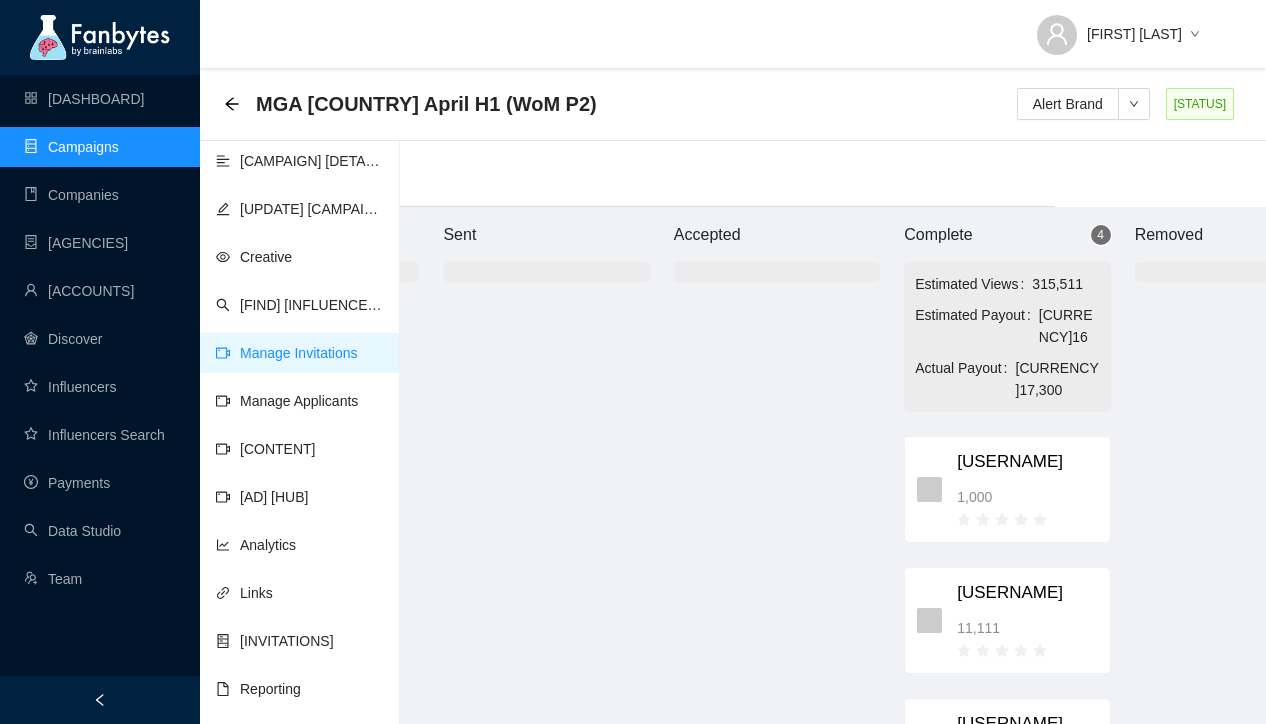 scroll, scrollTop: 0, scrollLeft: 219, axis: horizontal 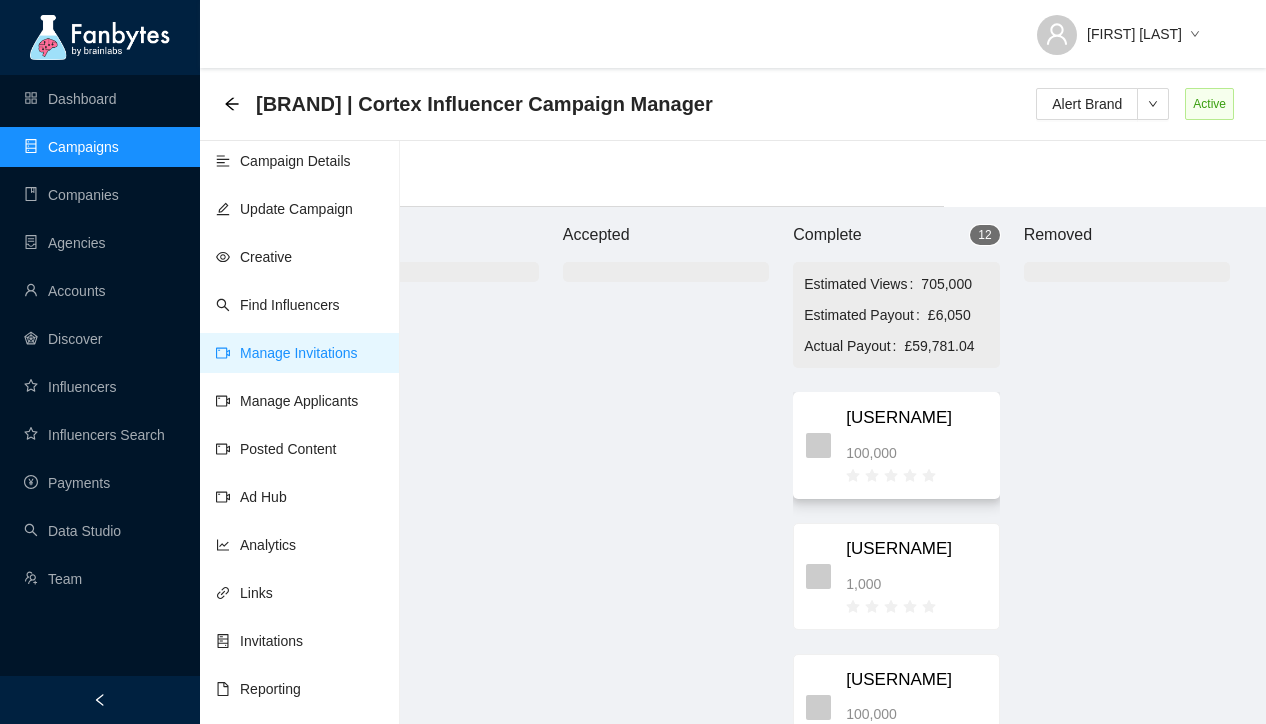 click on "100,000" at bounding box center (225, 391) 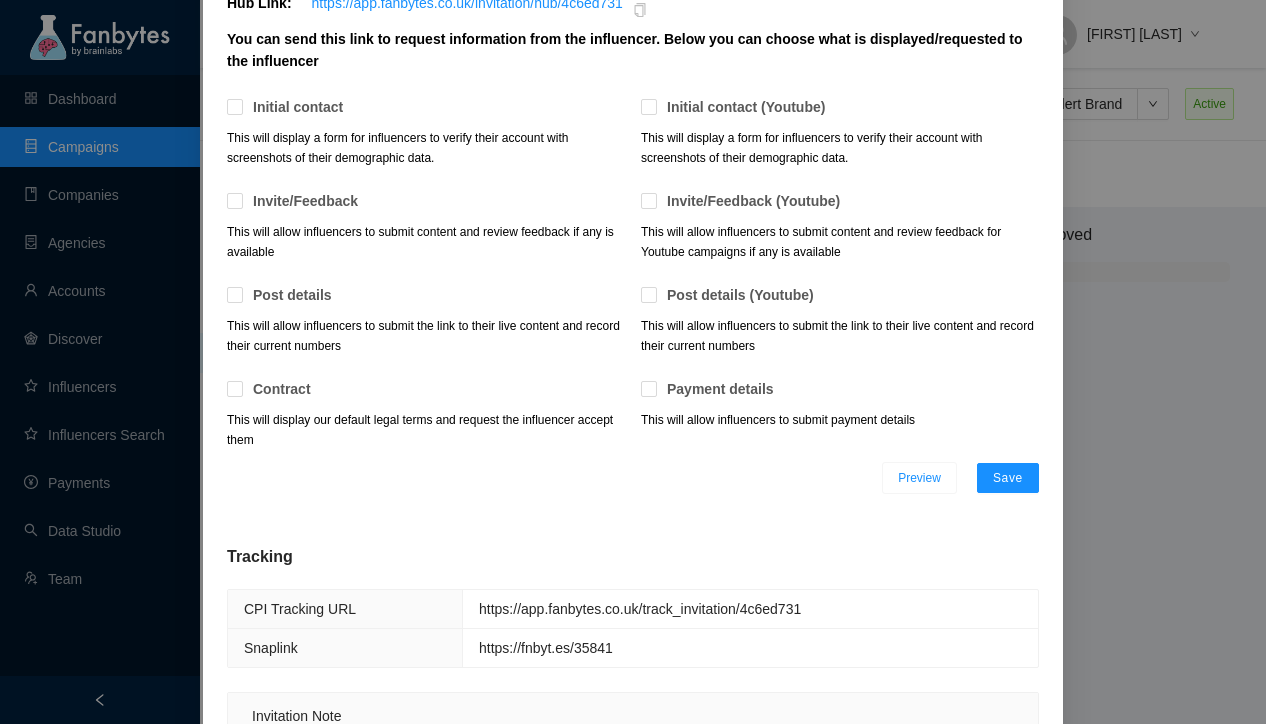 scroll, scrollTop: 794, scrollLeft: 0, axis: vertical 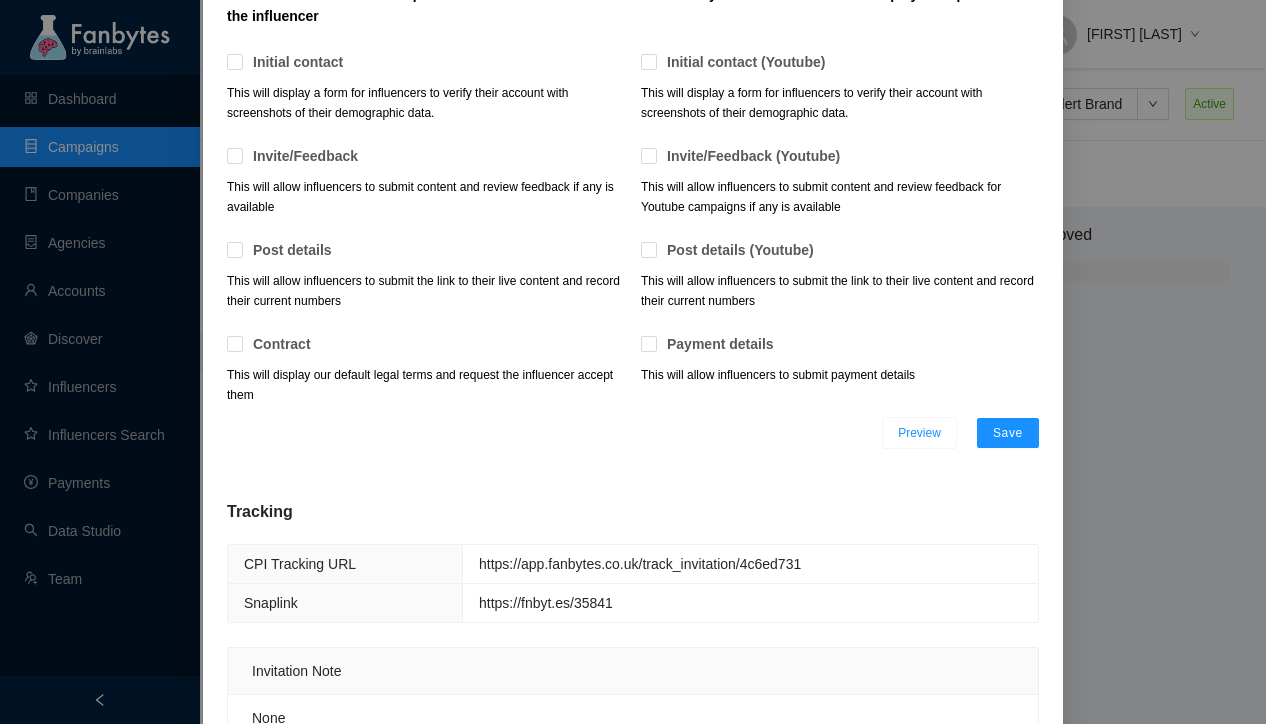 click on "James Wellbeloved    mattbakerofficial invite 8    mattbakerofficial Duplicate Invite   Delete   Drafting Redrafting In Review Approved 5 Posted Manage Draft Data Account Influencer Update Pay Paid Analytics Note Meta Data Campaign James Wellbeloved Account mattbakerofficial Estimated Views 100,000 Payout Type CPM CPM £-- Estimated Payout £-- Statistics Posted At -- Views 0 Installs 0 Clicks 0 Payout £7,200 Click through rate Cost per click £-- Cost per install £-- Hub Link: https://app.fanbytes.co.uk/invitation/hub/4c6ed731 You can send this link to request information from the influencer. Below you can choose what is displayed/requested to the influencer Initial contact This will display a form for influencers to verify their account with screenshots of their demographic data. Initial contact (Youtube) This will display a form for influencers to verify their account with screenshots of their demographic data. Invite/Feedback Invite/Feedback (Youtube) Post details Post details (Youtube) Contract" at bounding box center (633, 362) 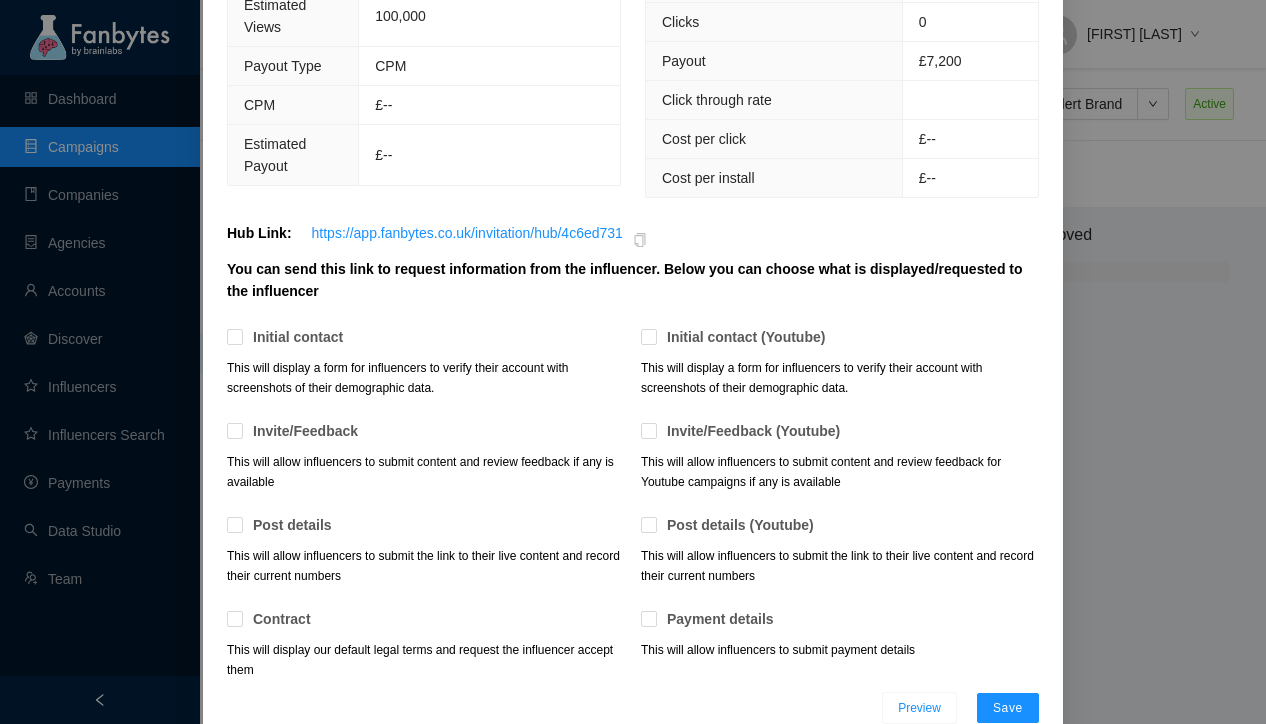scroll, scrollTop: 0, scrollLeft: 0, axis: both 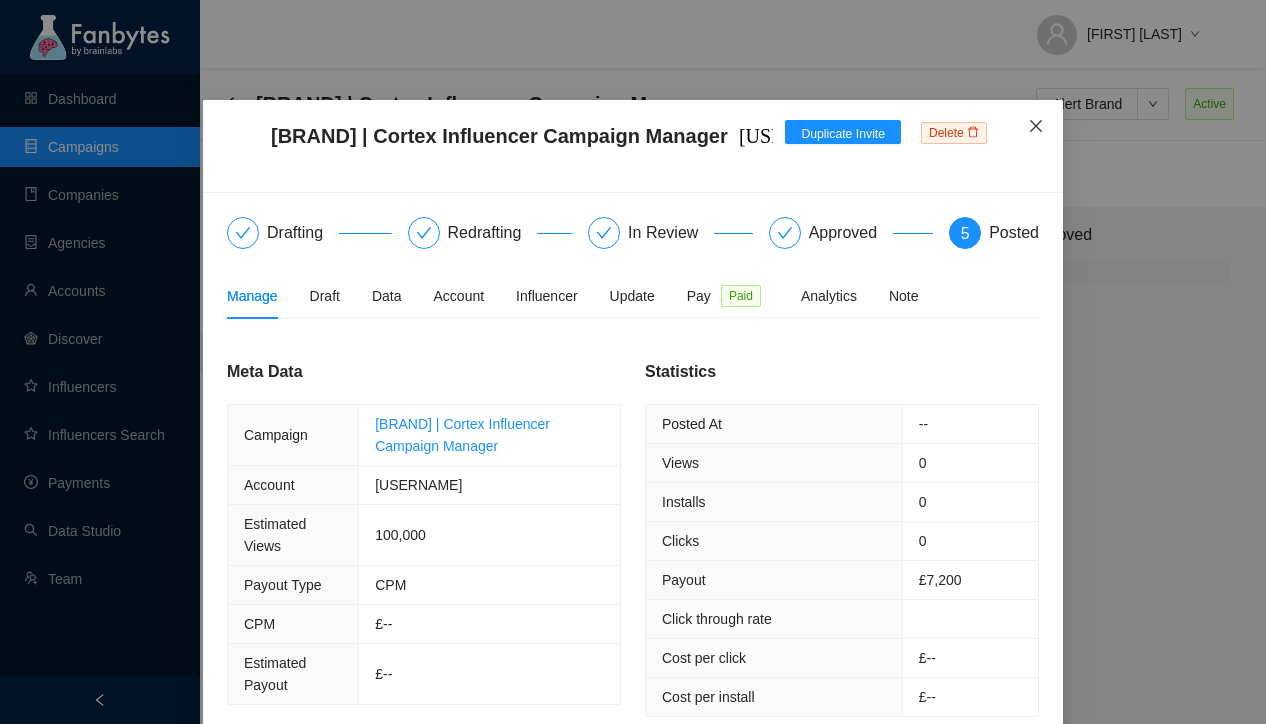 click at bounding box center (1036, 126) 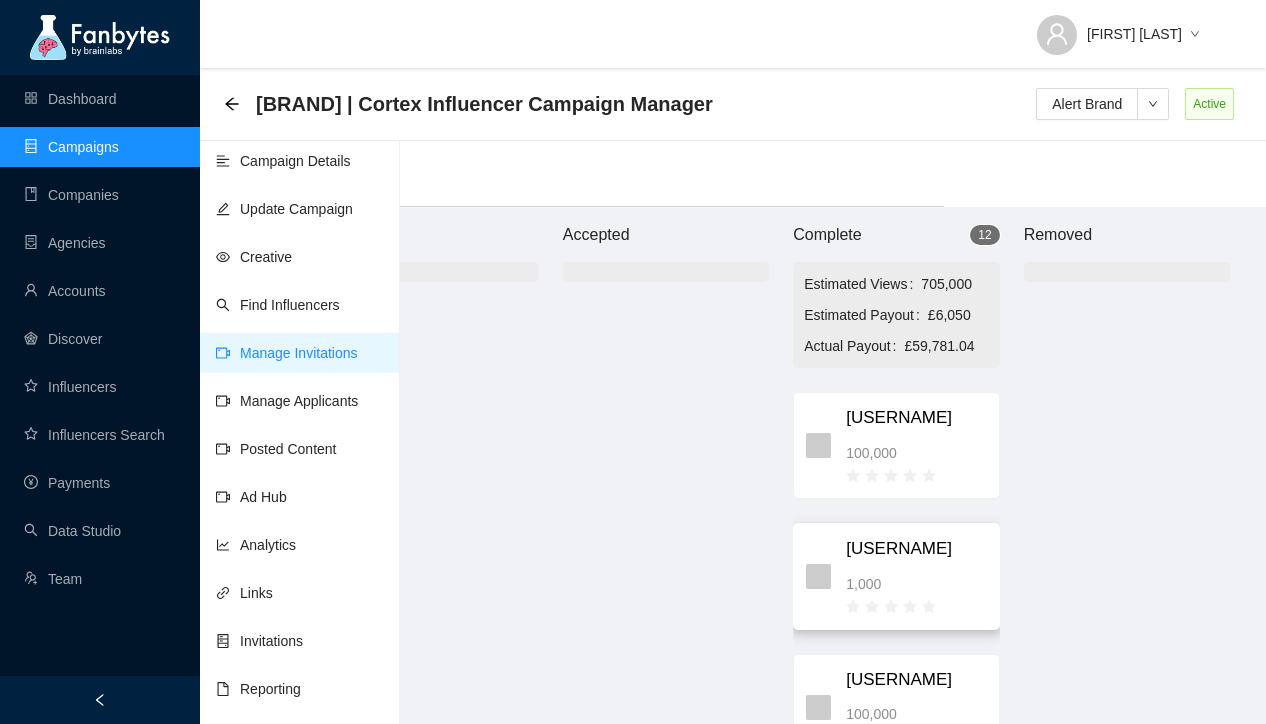 click on "ben.the.vet" at bounding box center [225, 356] 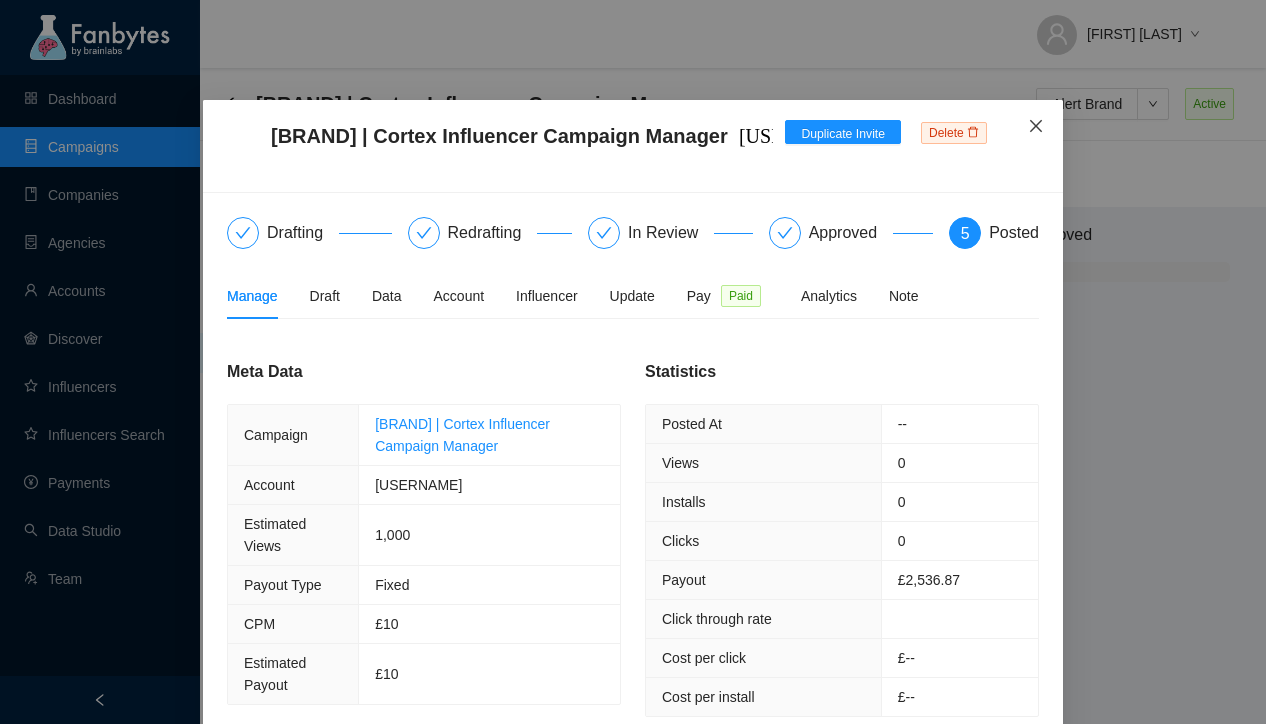 click at bounding box center [1036, 126] 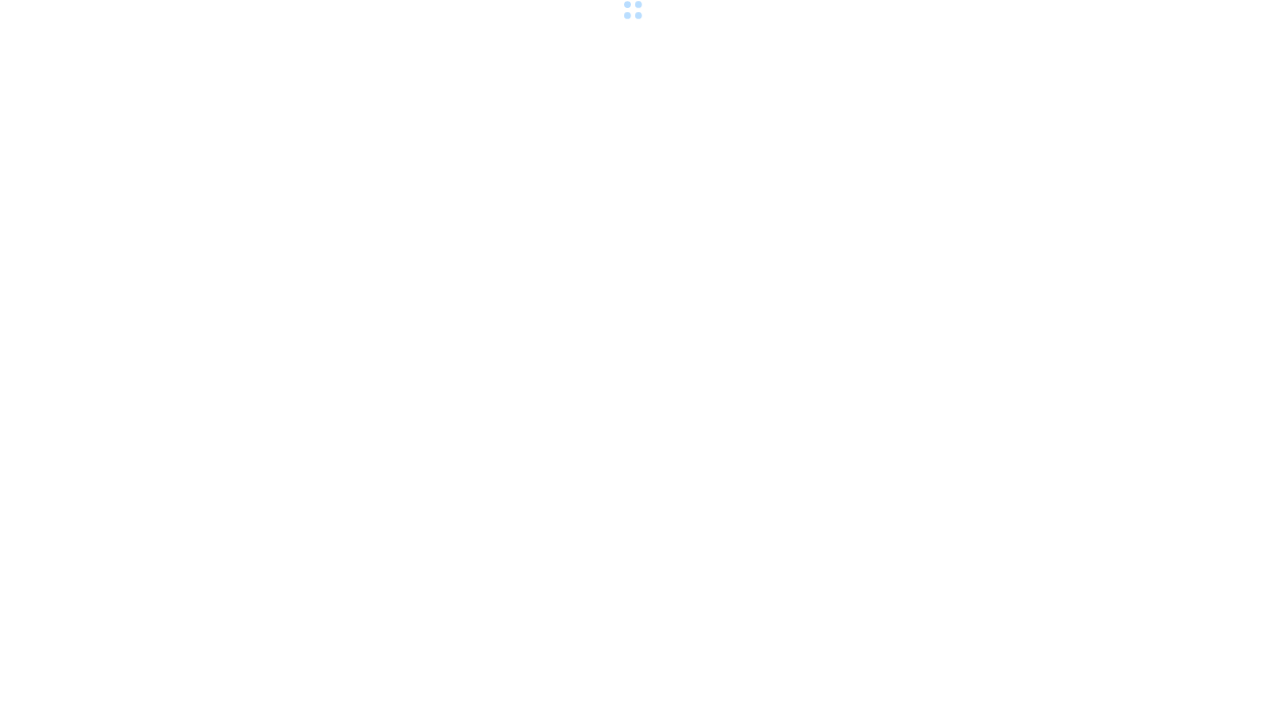scroll, scrollTop: 0, scrollLeft: 0, axis: both 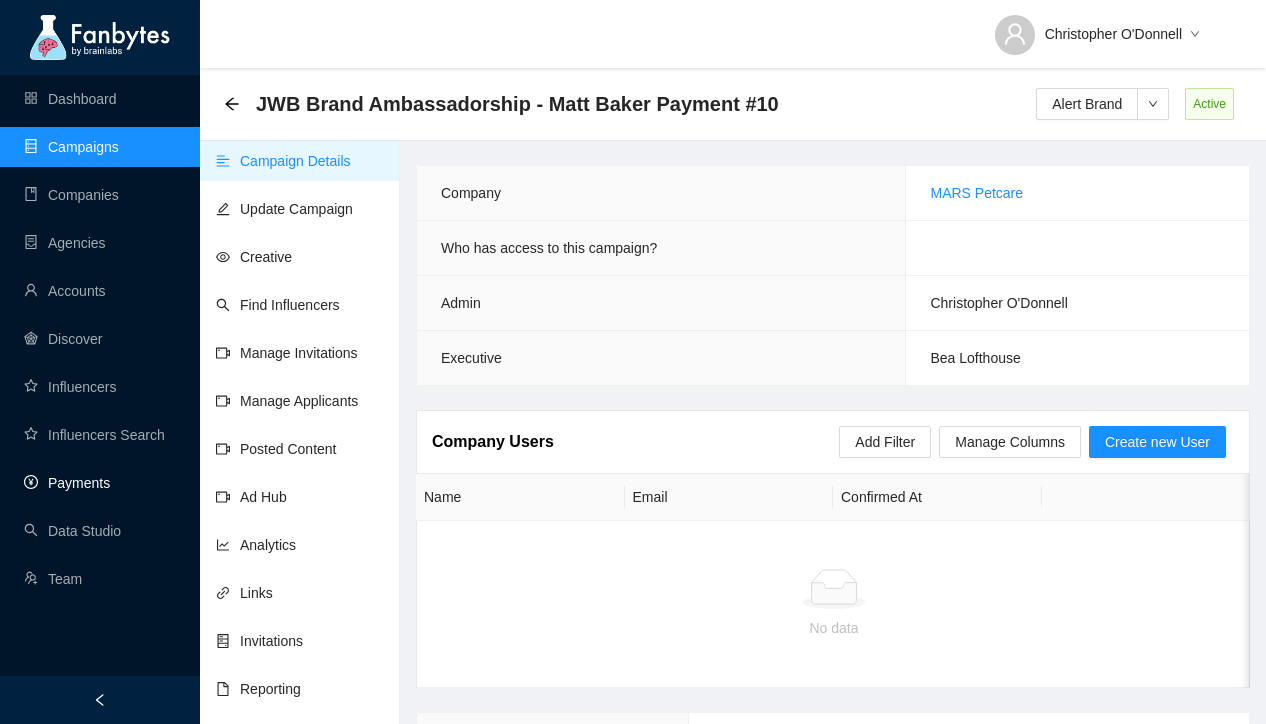 click on "Payments" at bounding box center (67, 483) 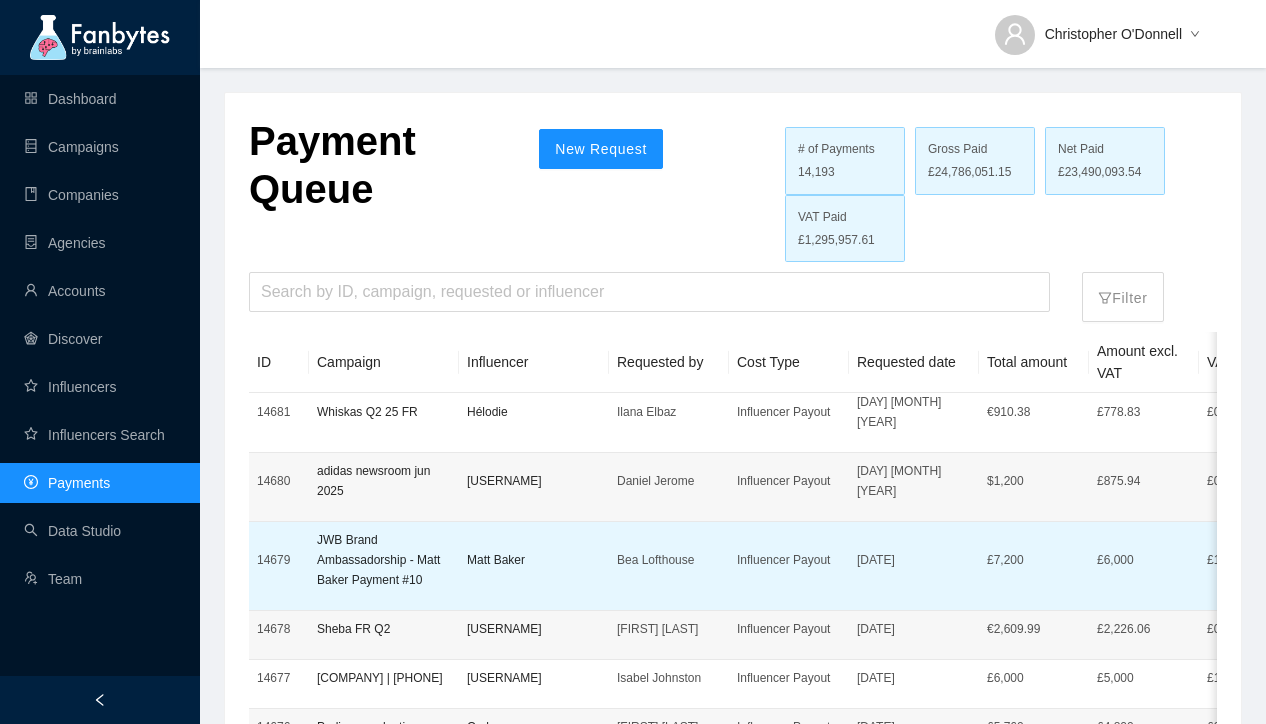 scroll, scrollTop: 26, scrollLeft: 12, axis: both 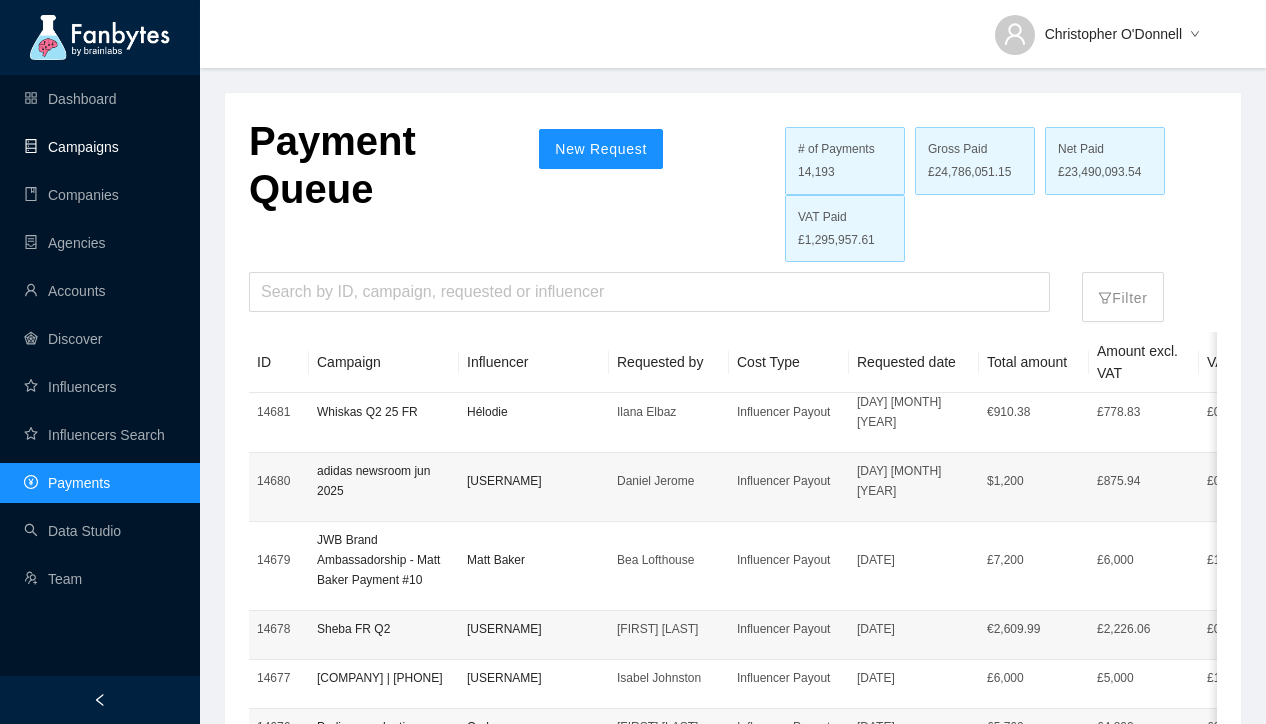click on "Campaigns" at bounding box center [71, 147] 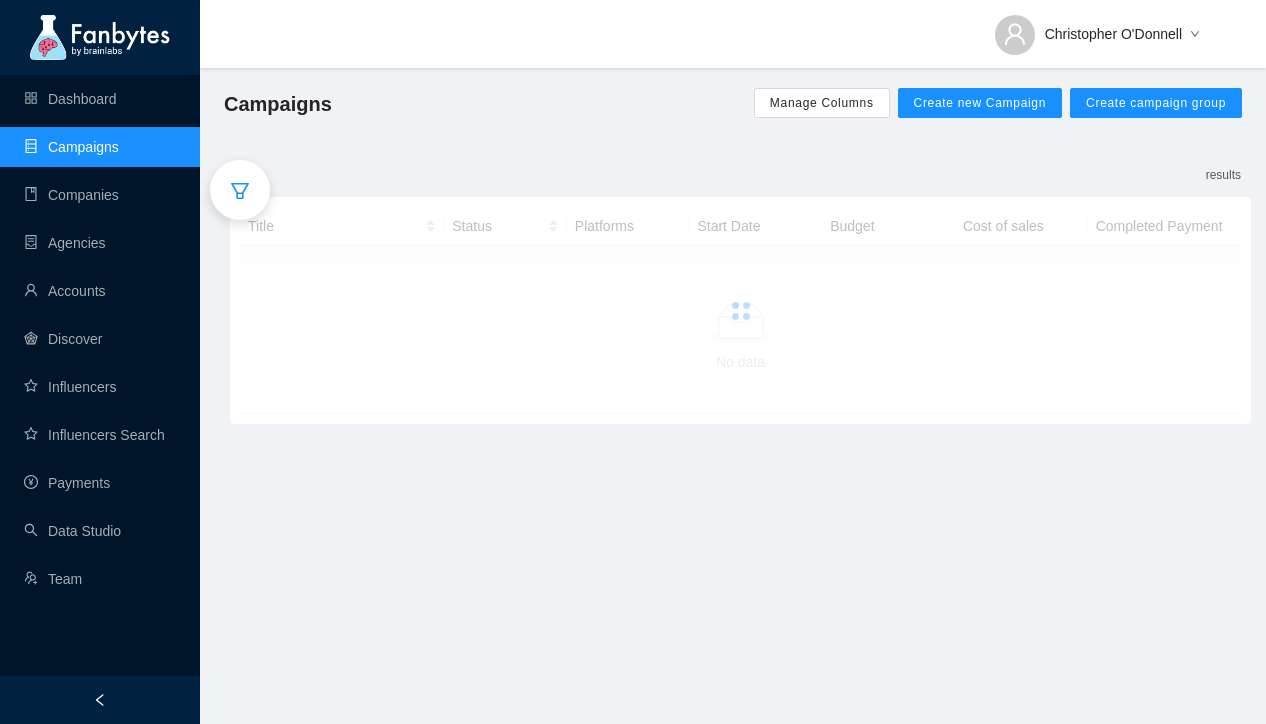 click at bounding box center [240, 190] 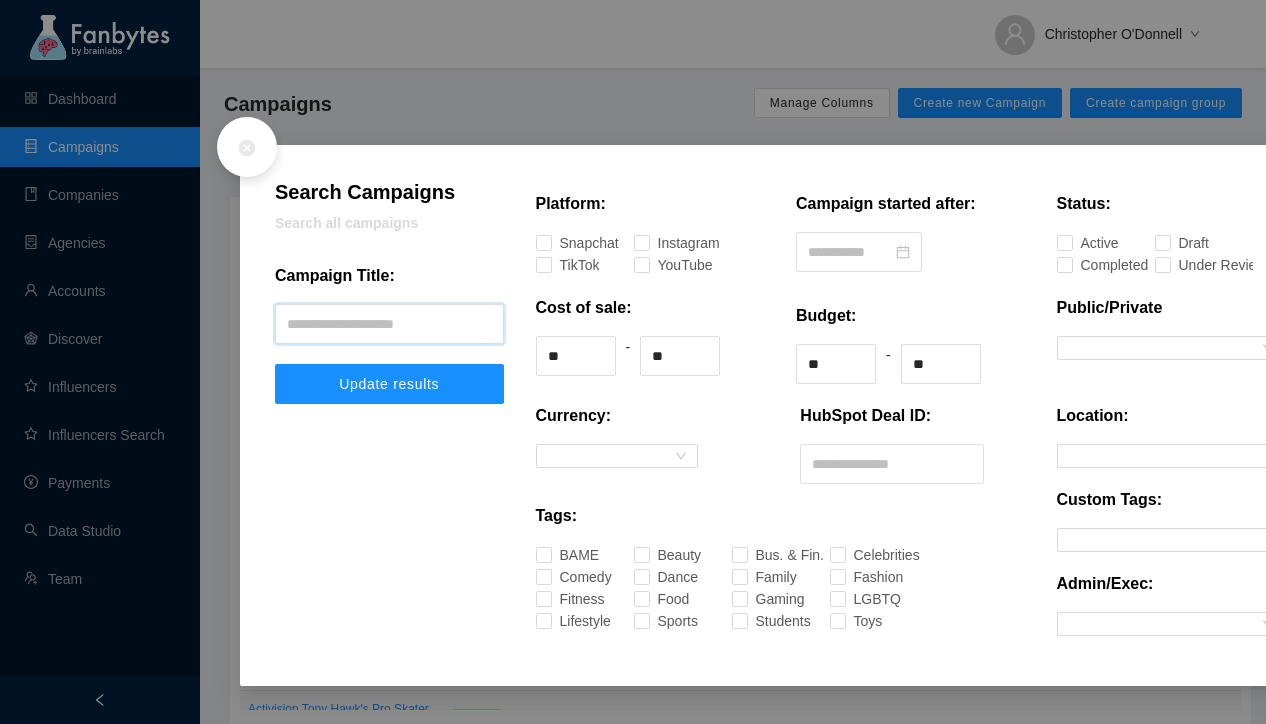 click at bounding box center (389, 324) 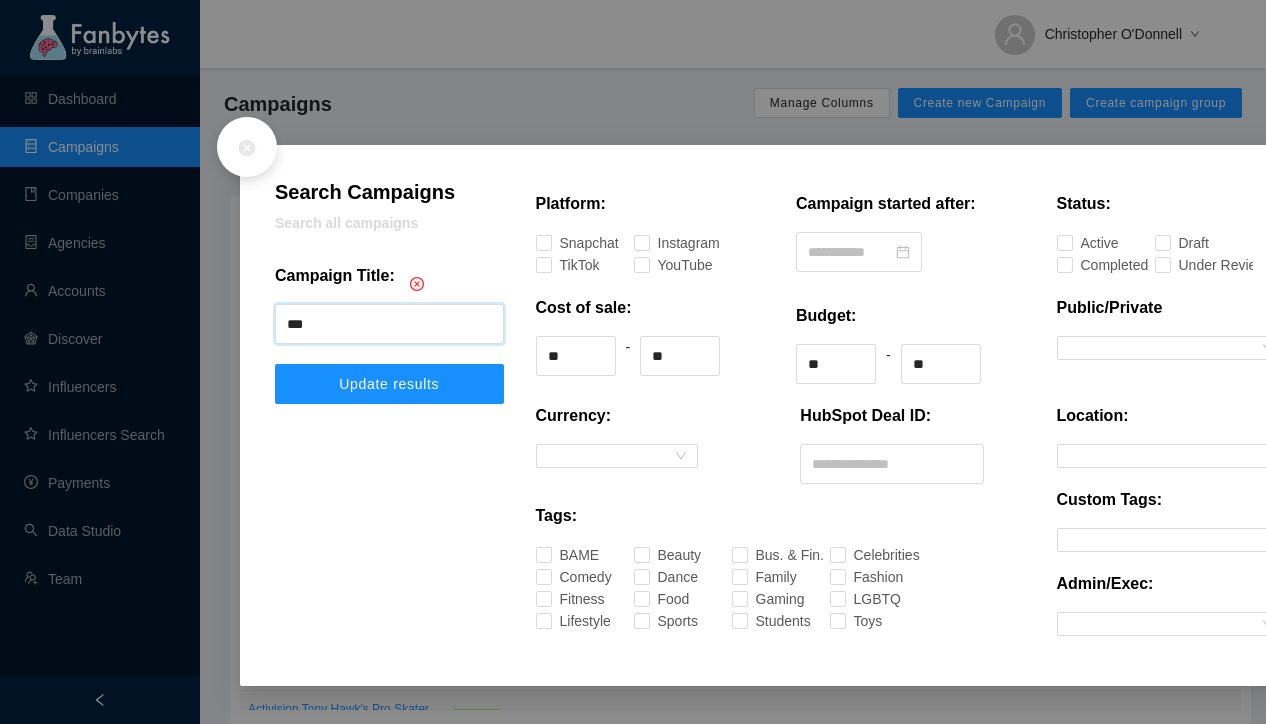 type on "***" 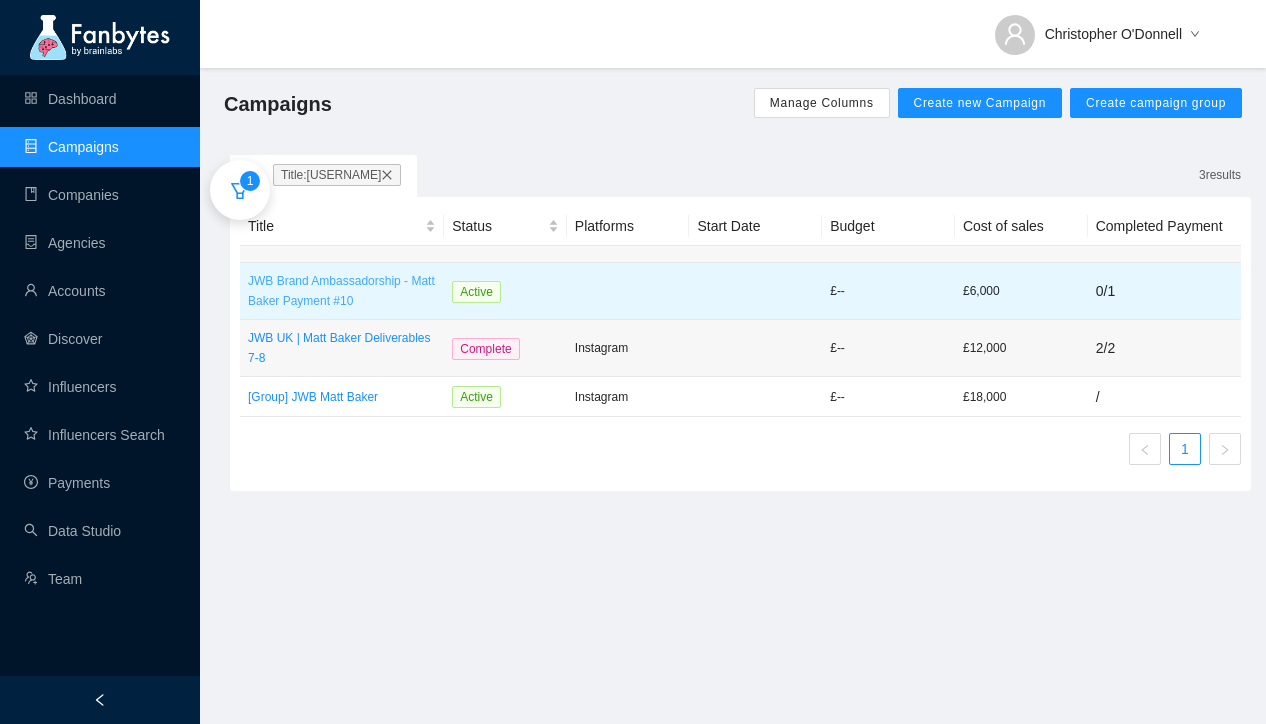 click on "JWB Brand Ambassadorship - Matt Baker Payment #10" at bounding box center [342, 291] 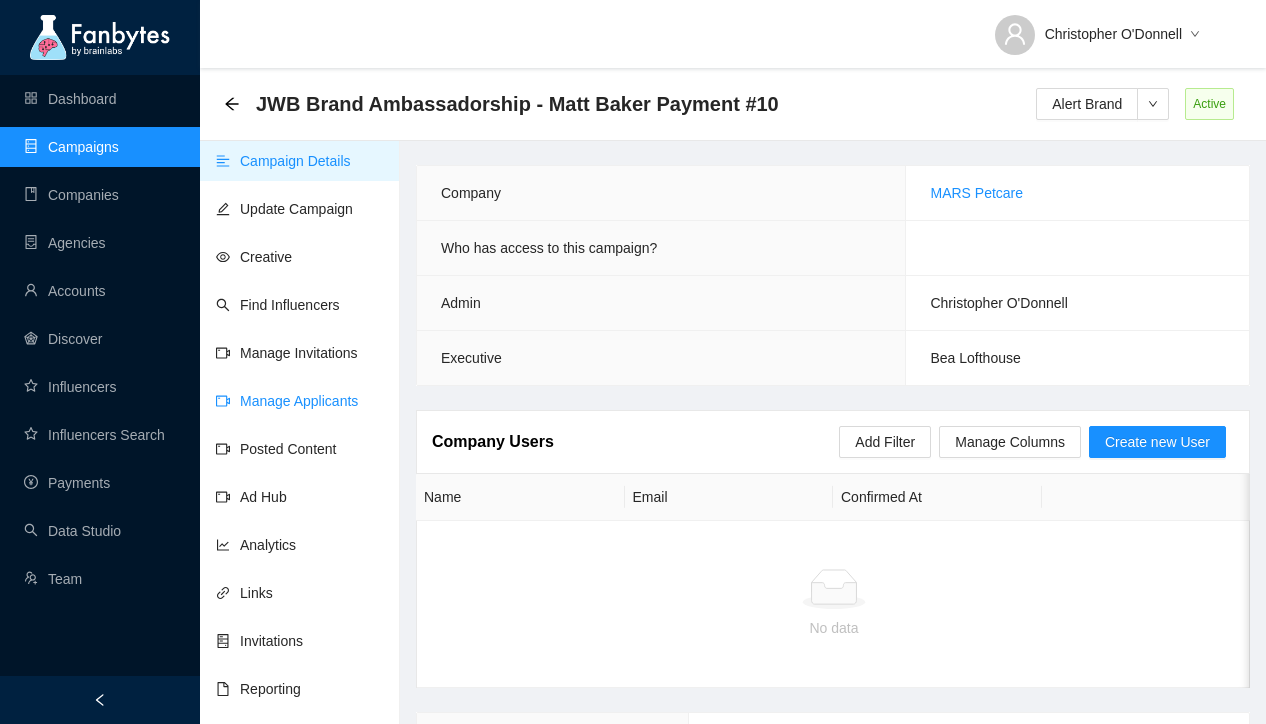 click on "Manage Applicants" at bounding box center (287, 401) 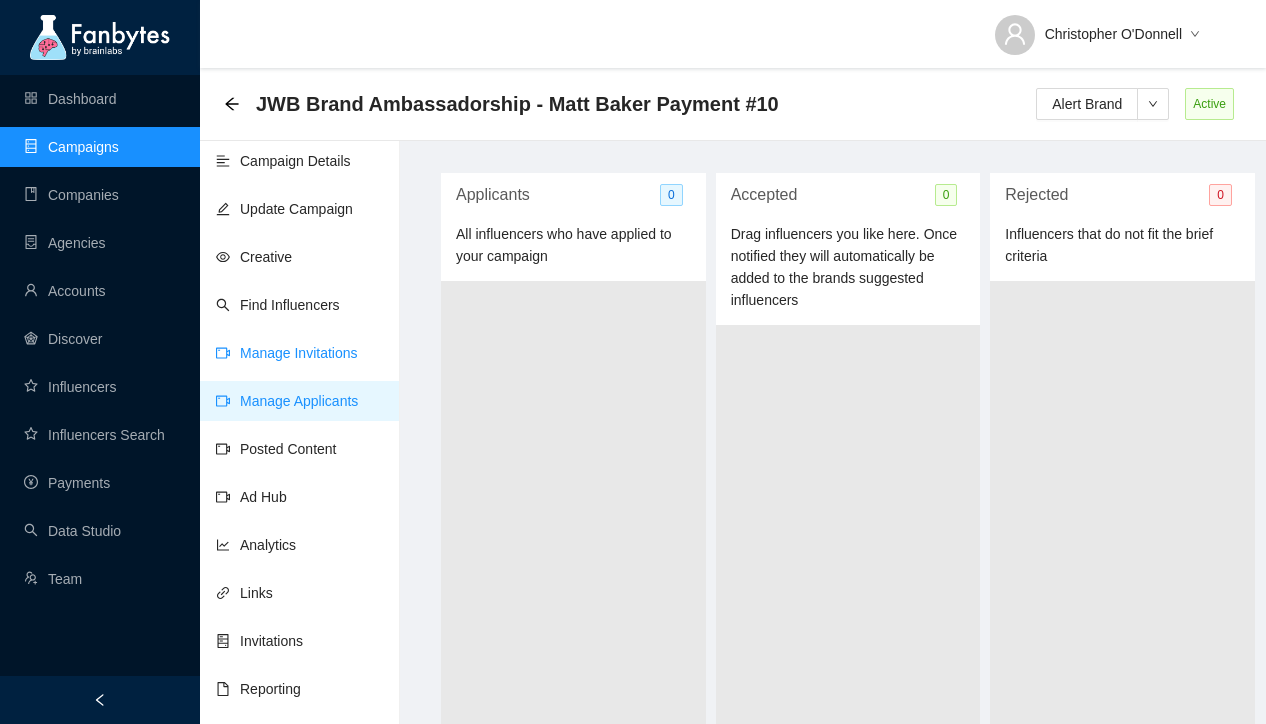 click on "Manage Invitations" at bounding box center (287, 353) 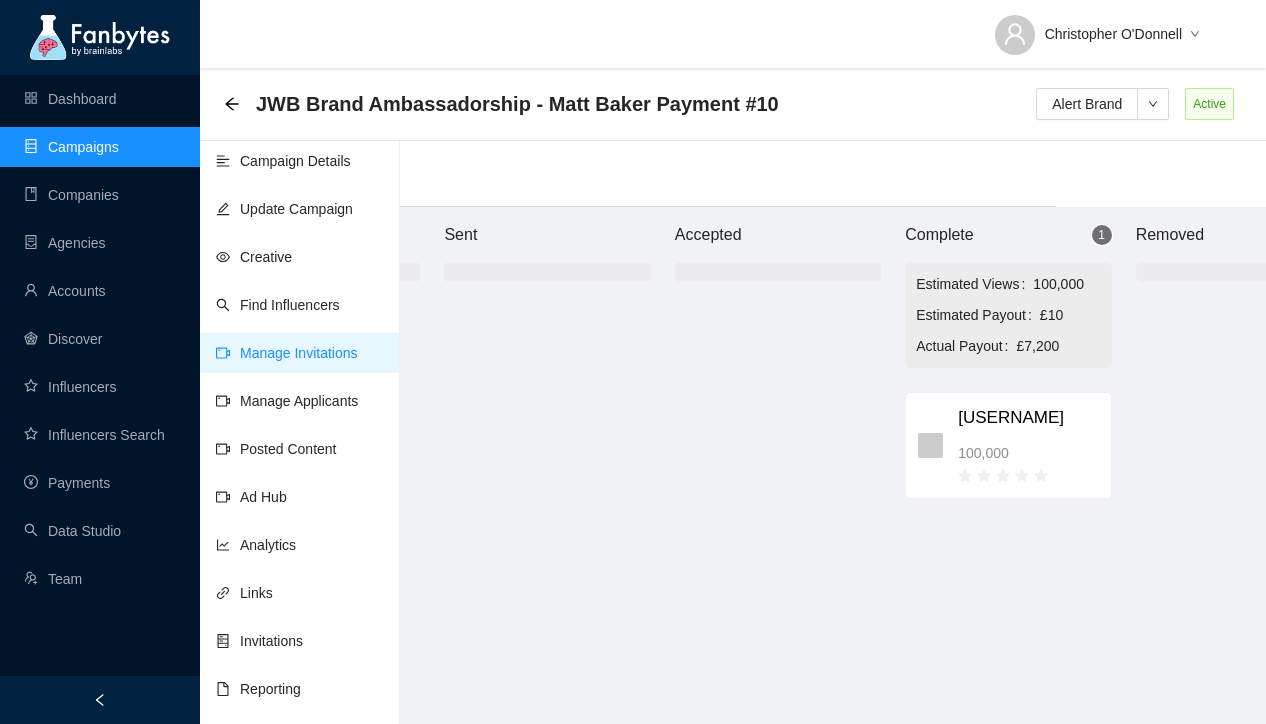 scroll, scrollTop: 0, scrollLeft: 202, axis: horizontal 